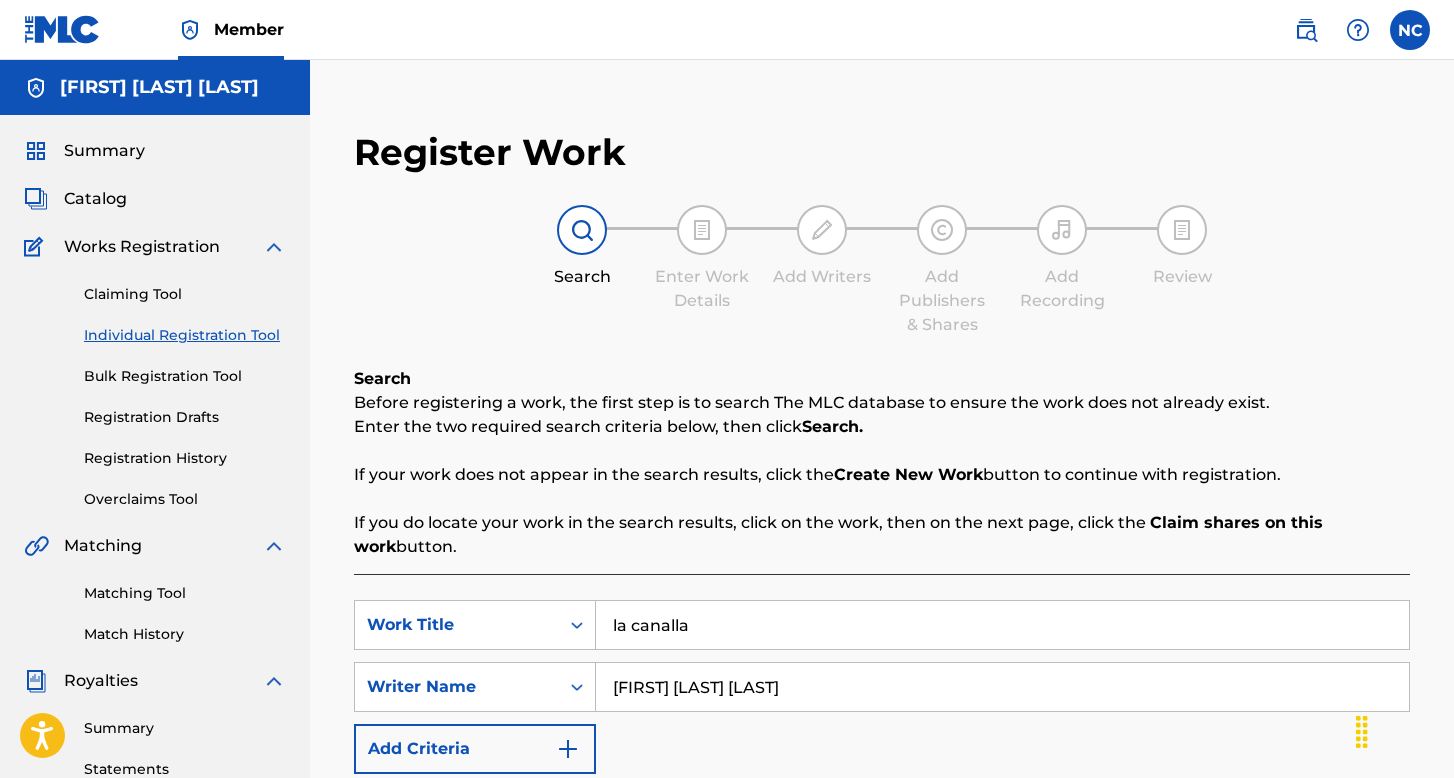 scroll, scrollTop: 0, scrollLeft: 0, axis: both 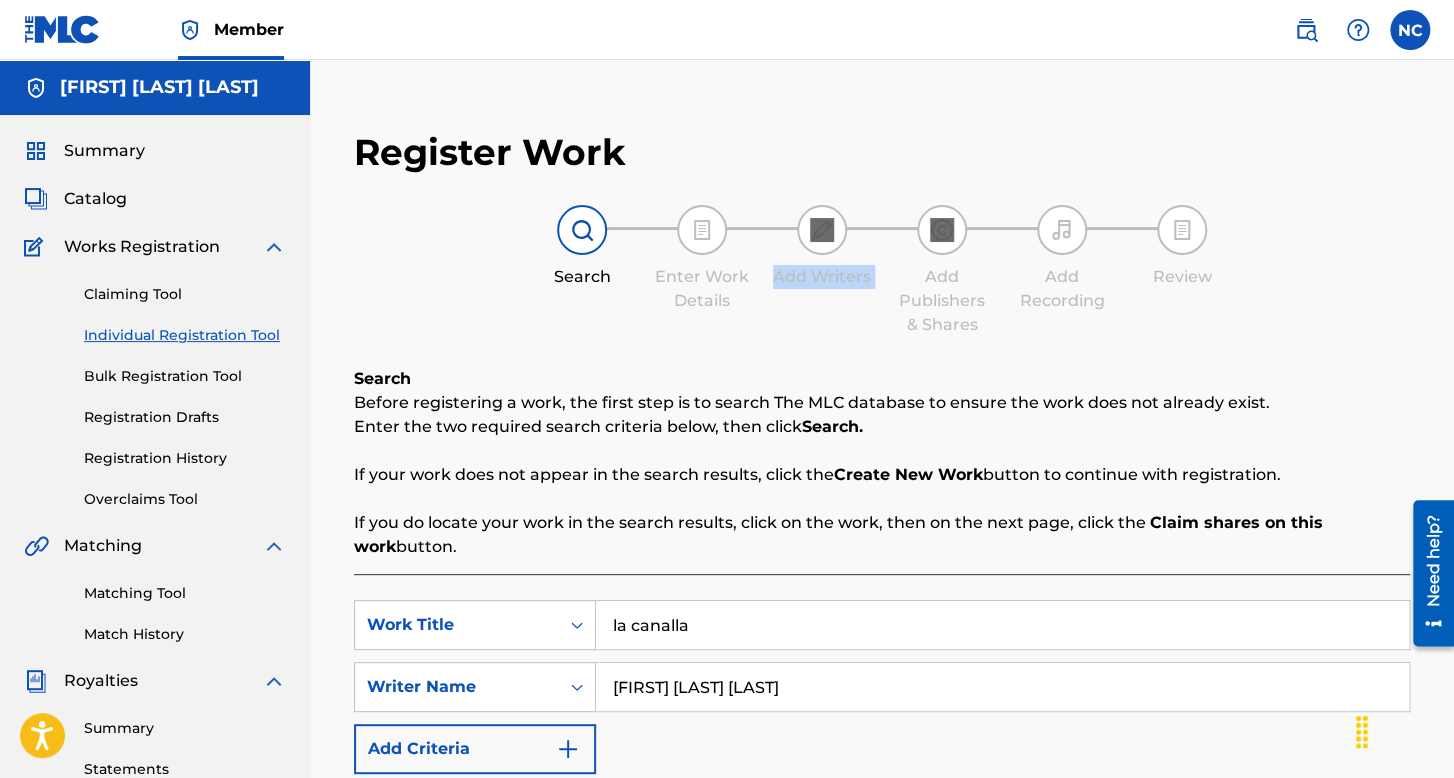 click on "Register Work Search Enter Work Details Add Writers Add Publishers & Shares Add Recording Review Search Before registering a work, the first step is to search The MLC database to ensure the work does not already exist. Enter the two required search criteria below, then click   Search.  If your work does not appear in the search results, click the  Create New Work   button to continue with registration. If you do locate your work in the search results, click on the work, then on the next page, click the   Claim shares on this work  button. SearchWithCriteria59215a6d-afbb-4e51-a4cf-c7de5547a513 Work Title la canalla SearchWithCriteriaec5383fc-1b0f-43f3-a946-f82fd450ba92 Writer Name manuel eduardo toscano Add Criteria Reset Search Search Showing  1  -   1  of  1   results   Song Title MLC Song Code Writers Share Amounts ? DE LA CINTURA PARA ABAJO DS218P TOSCANO MANUEL EDUARDO Total Known Shares 100 % Results Per Page: 10 25 50 100 Create new work" at bounding box center [882, 686] 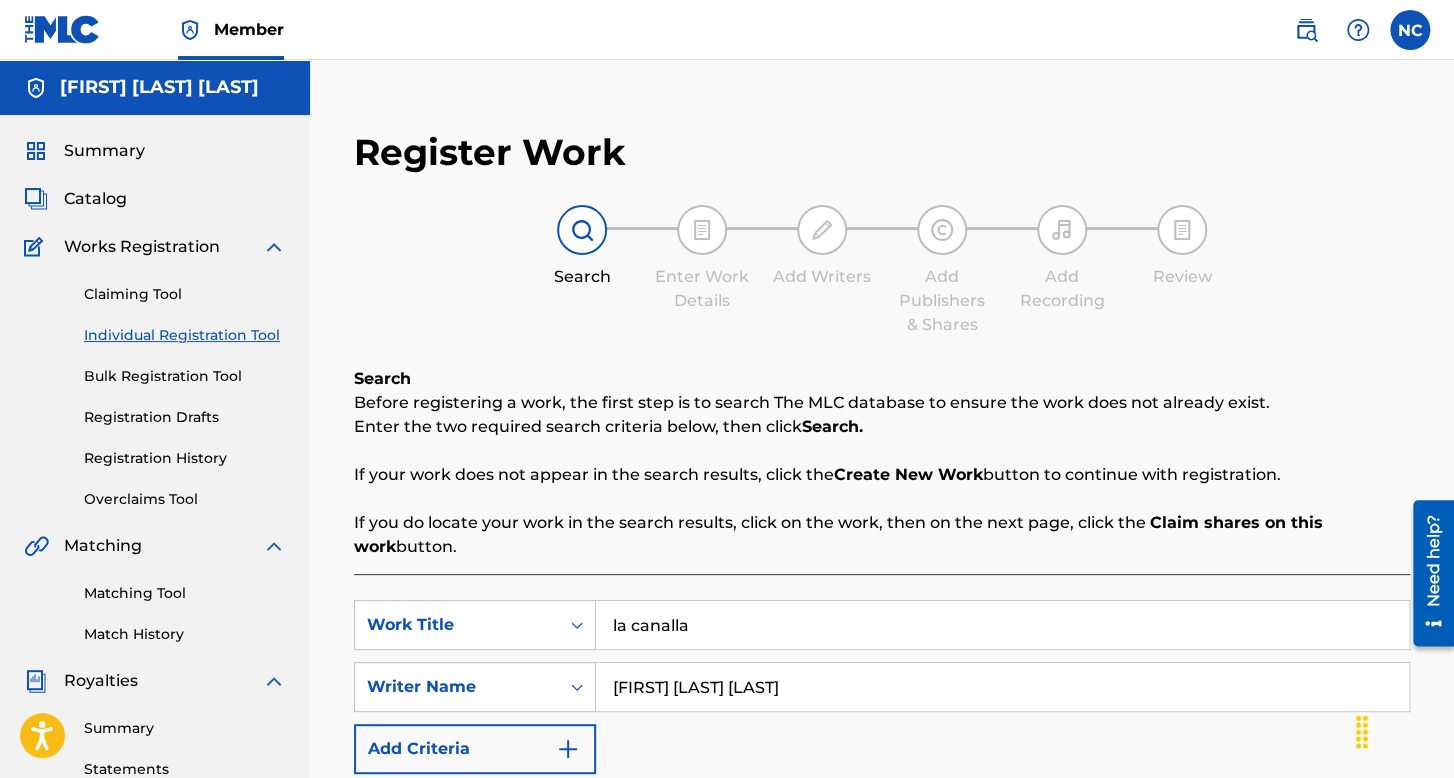 click on "Individual Registration Tool" at bounding box center [185, 335] 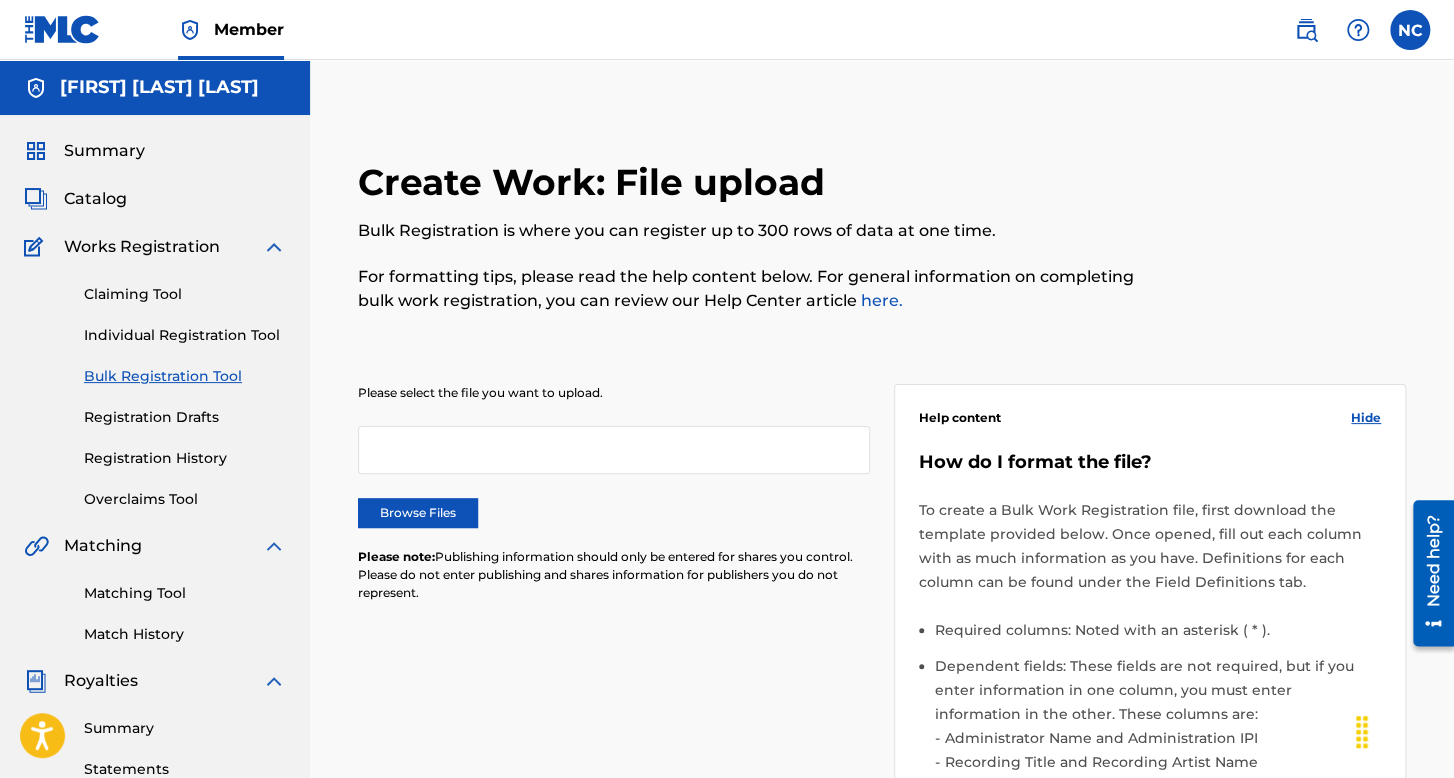 click on "Individual Registration Tool" at bounding box center [185, 335] 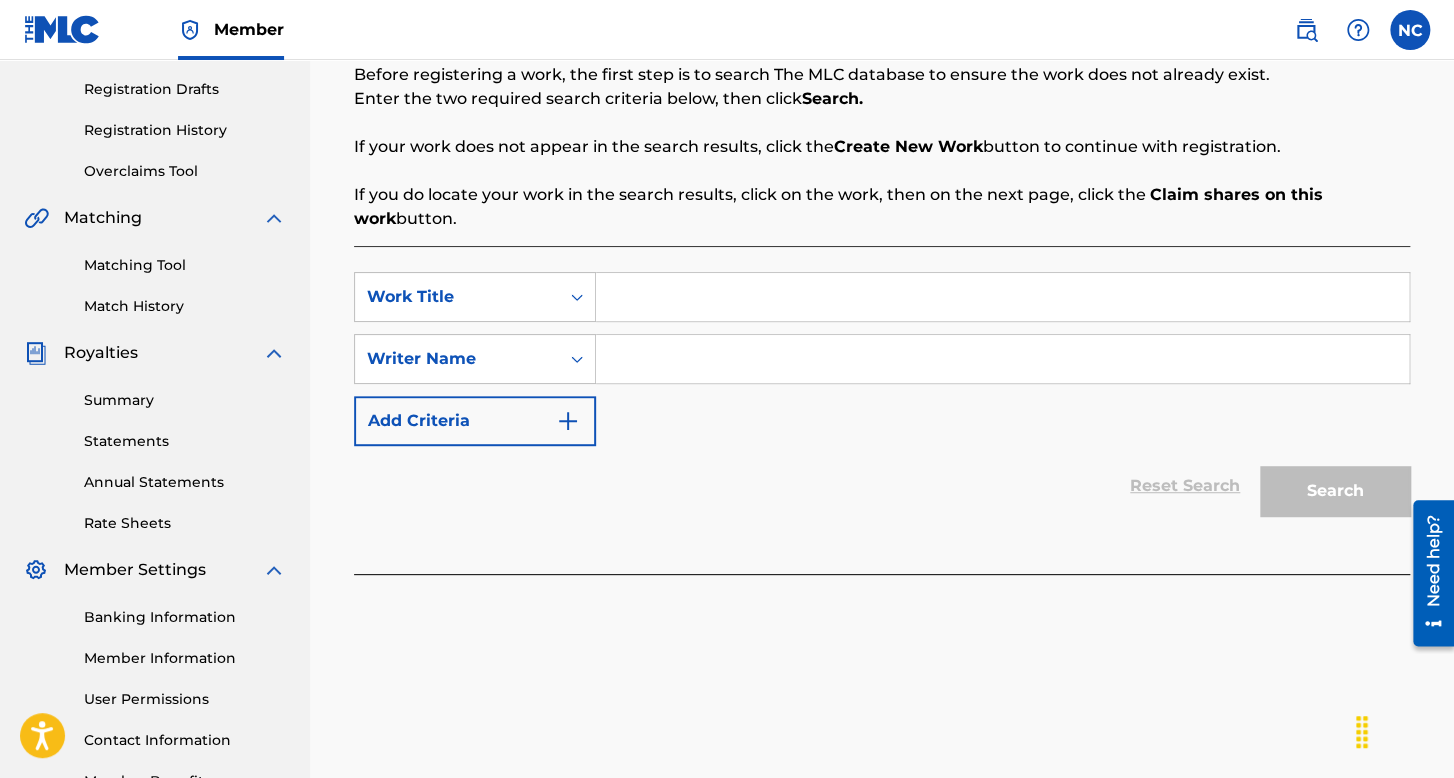 scroll, scrollTop: 400, scrollLeft: 0, axis: vertical 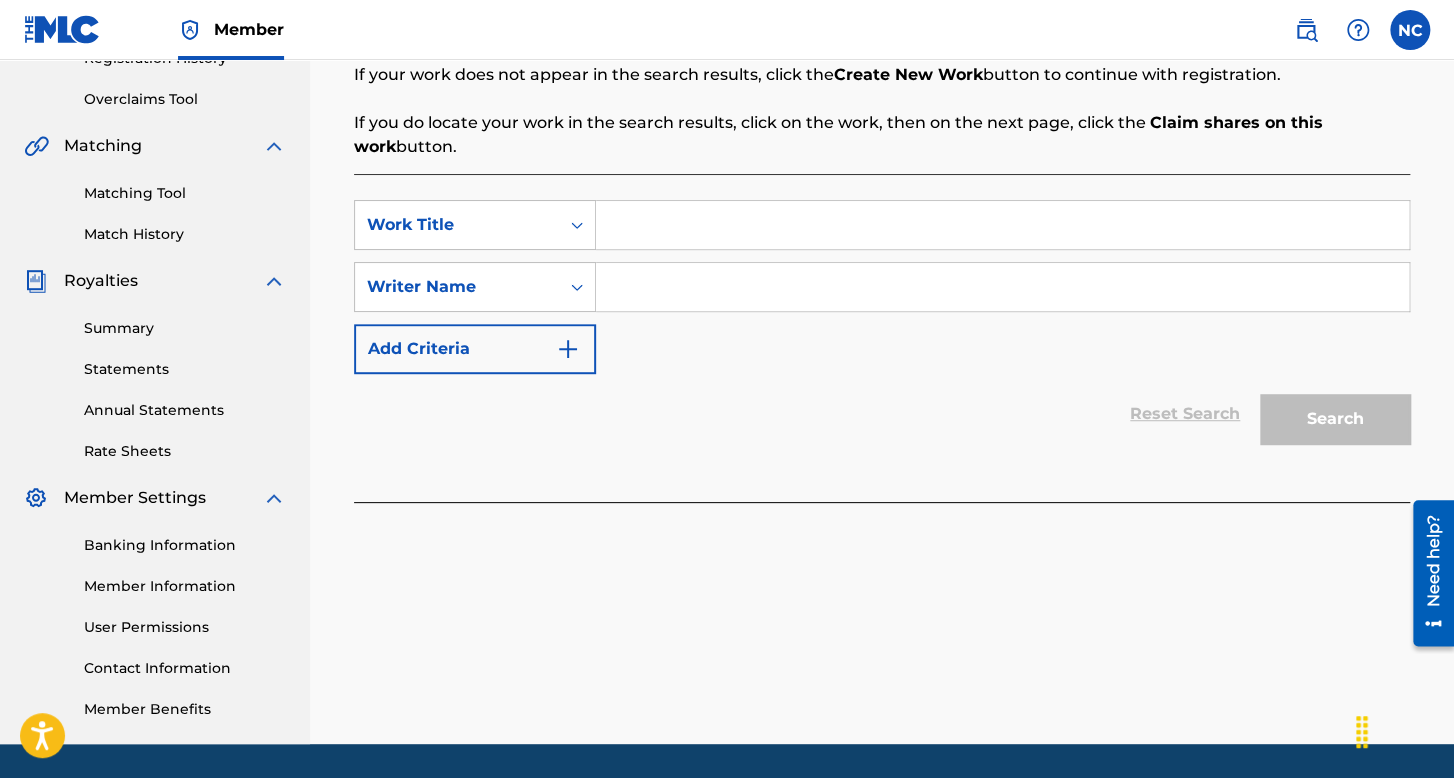 click at bounding box center (1002, 225) 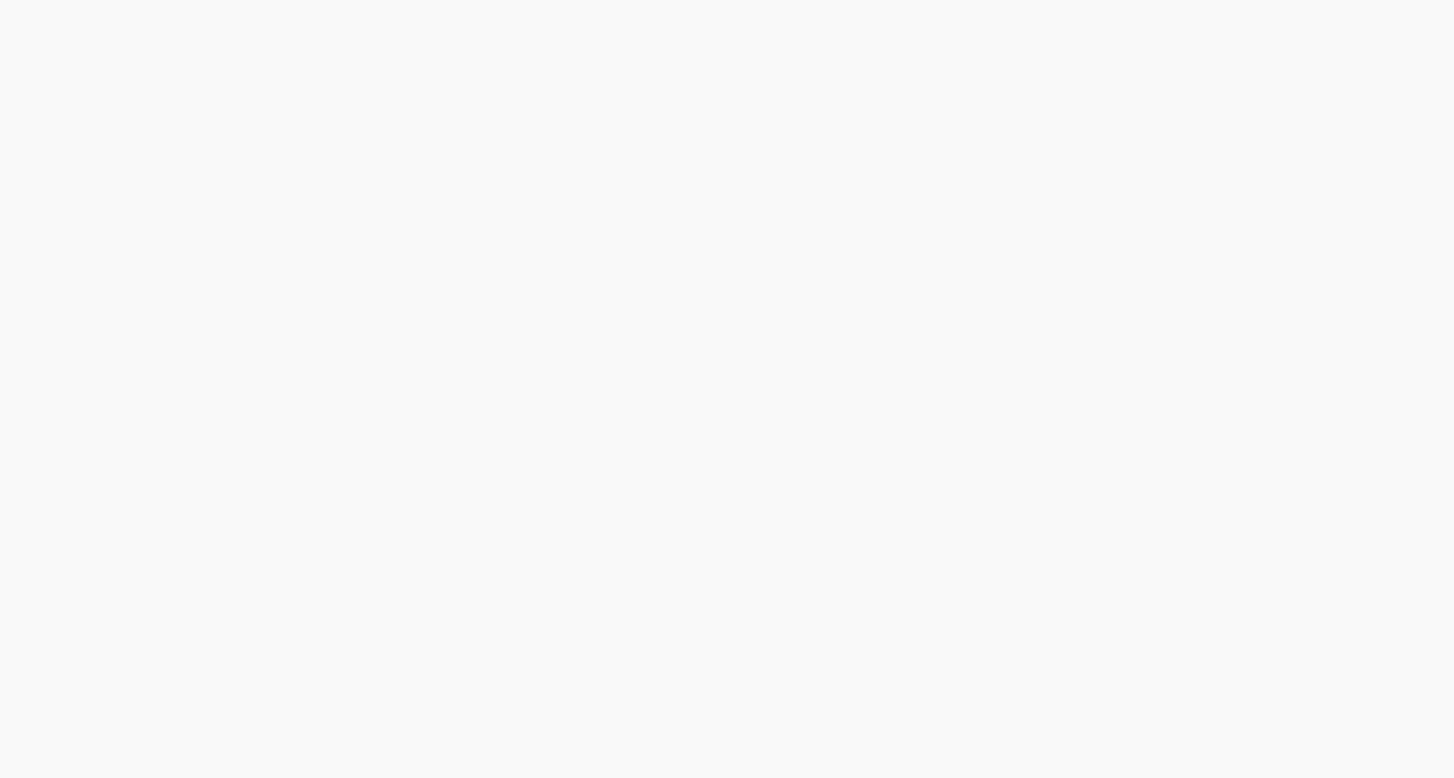 scroll, scrollTop: 0, scrollLeft: 0, axis: both 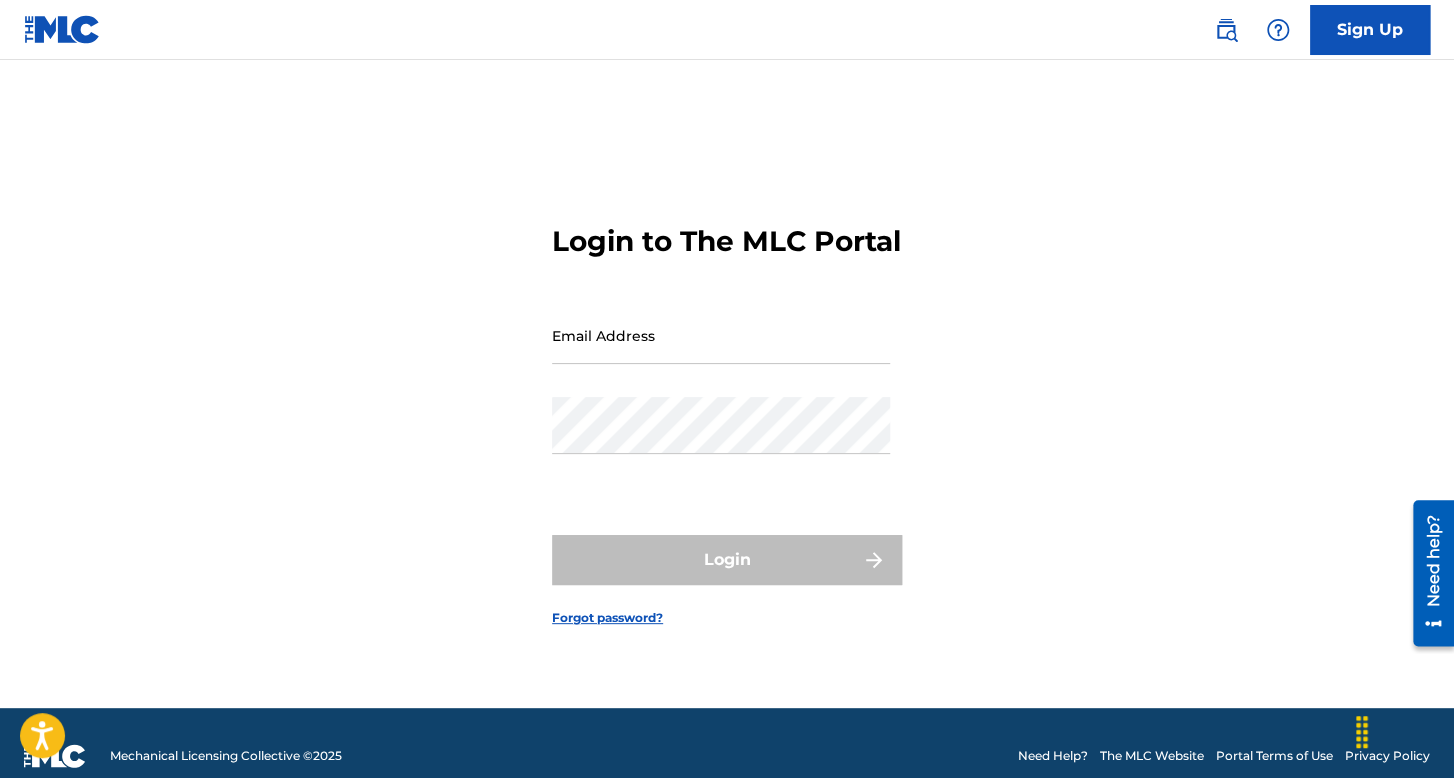 click on "Email Address" at bounding box center [721, 335] 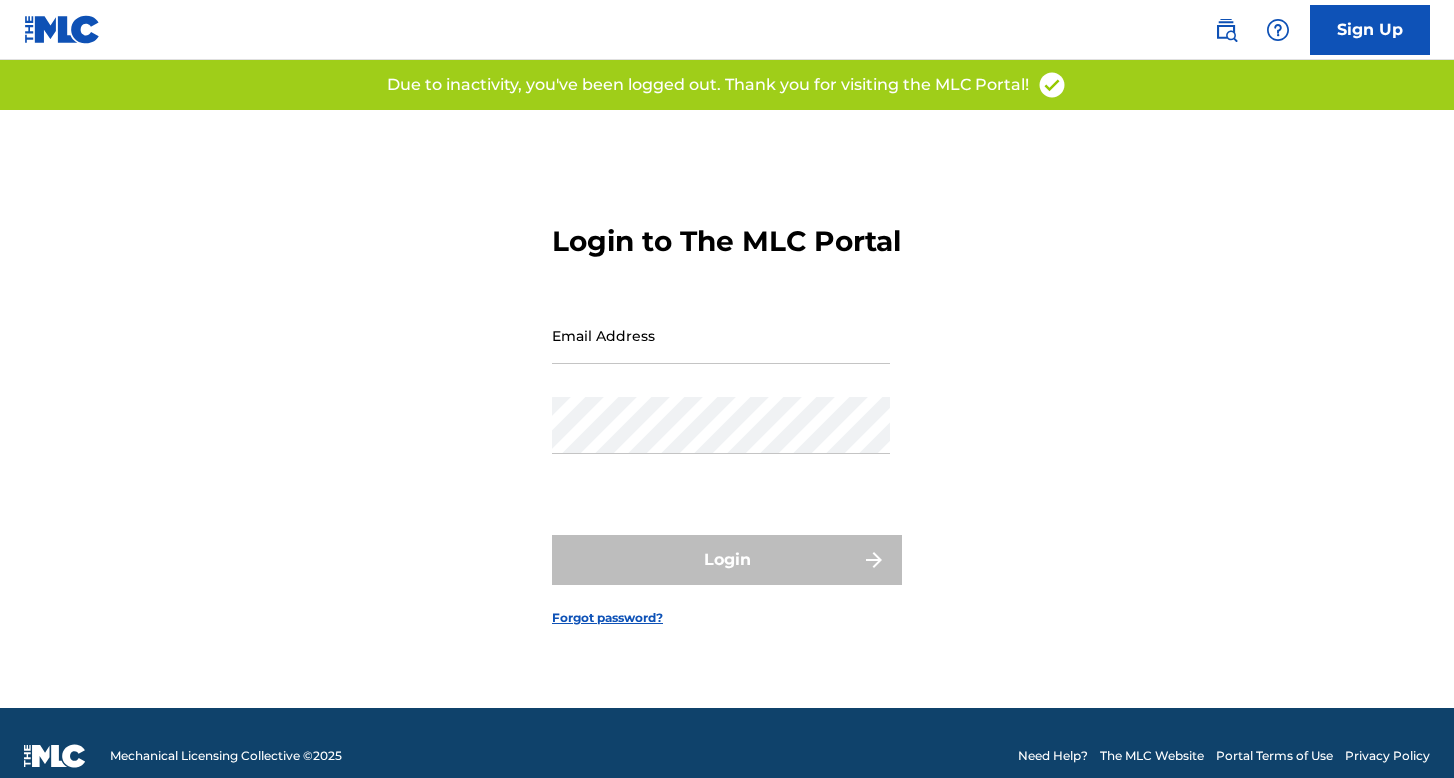 scroll, scrollTop: 0, scrollLeft: 0, axis: both 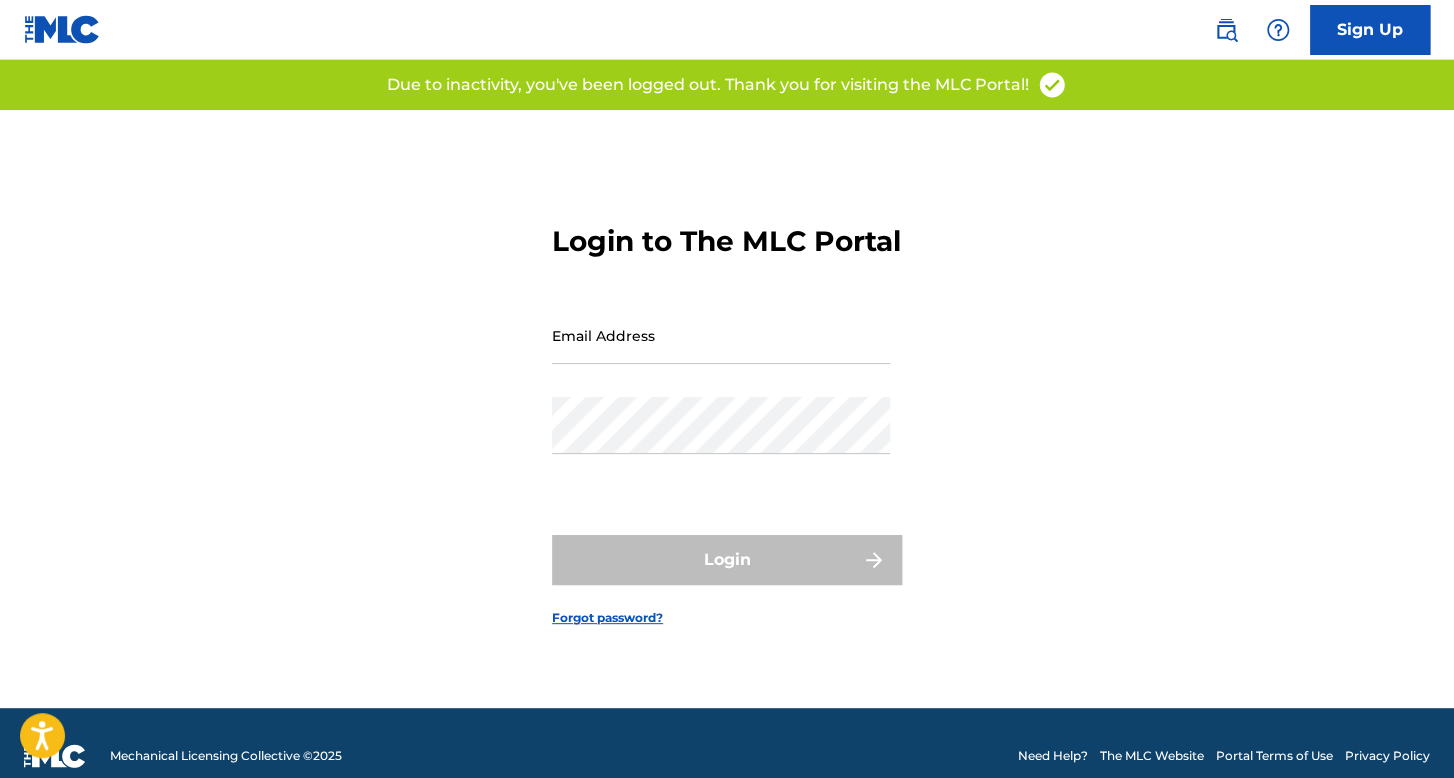 click on "Email Address" at bounding box center [721, 335] 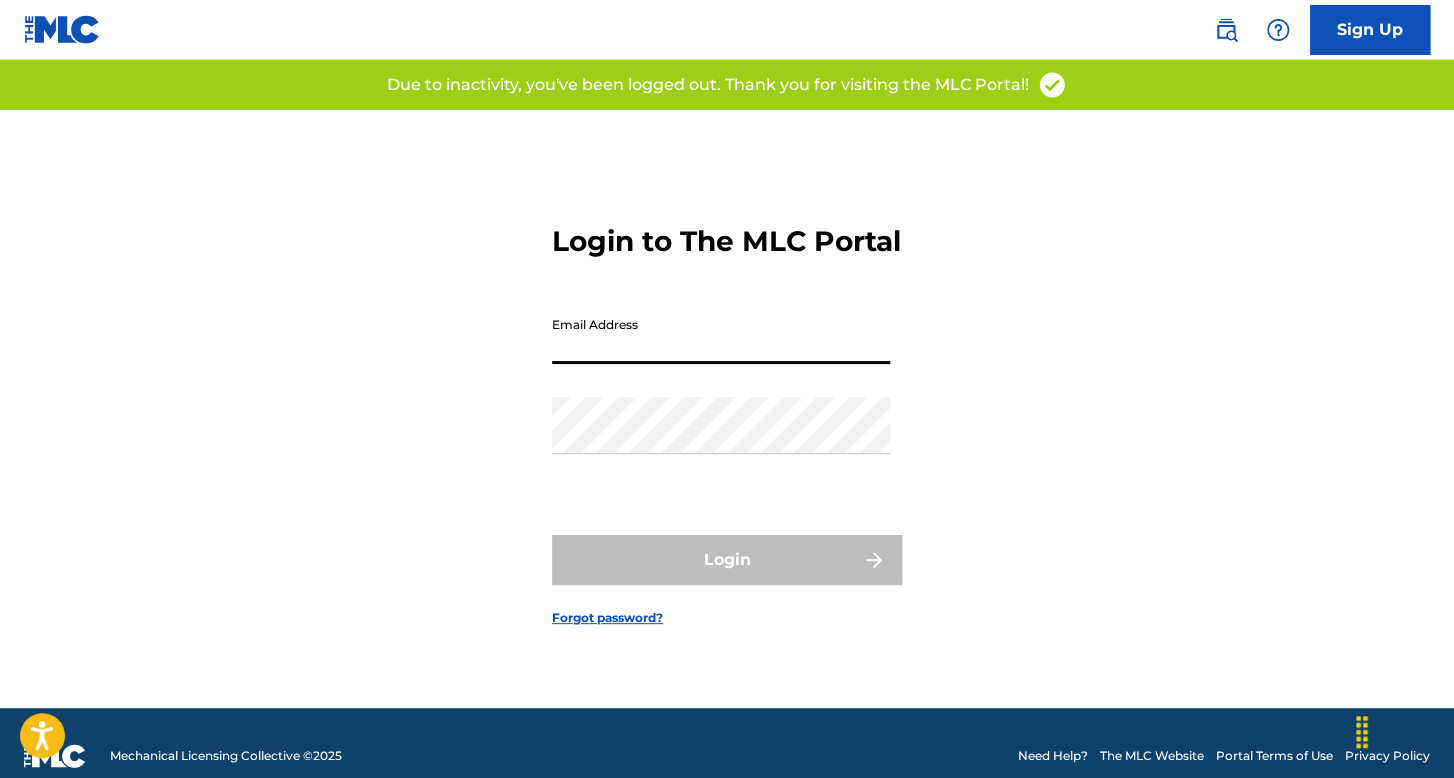 scroll, scrollTop: 0, scrollLeft: 0, axis: both 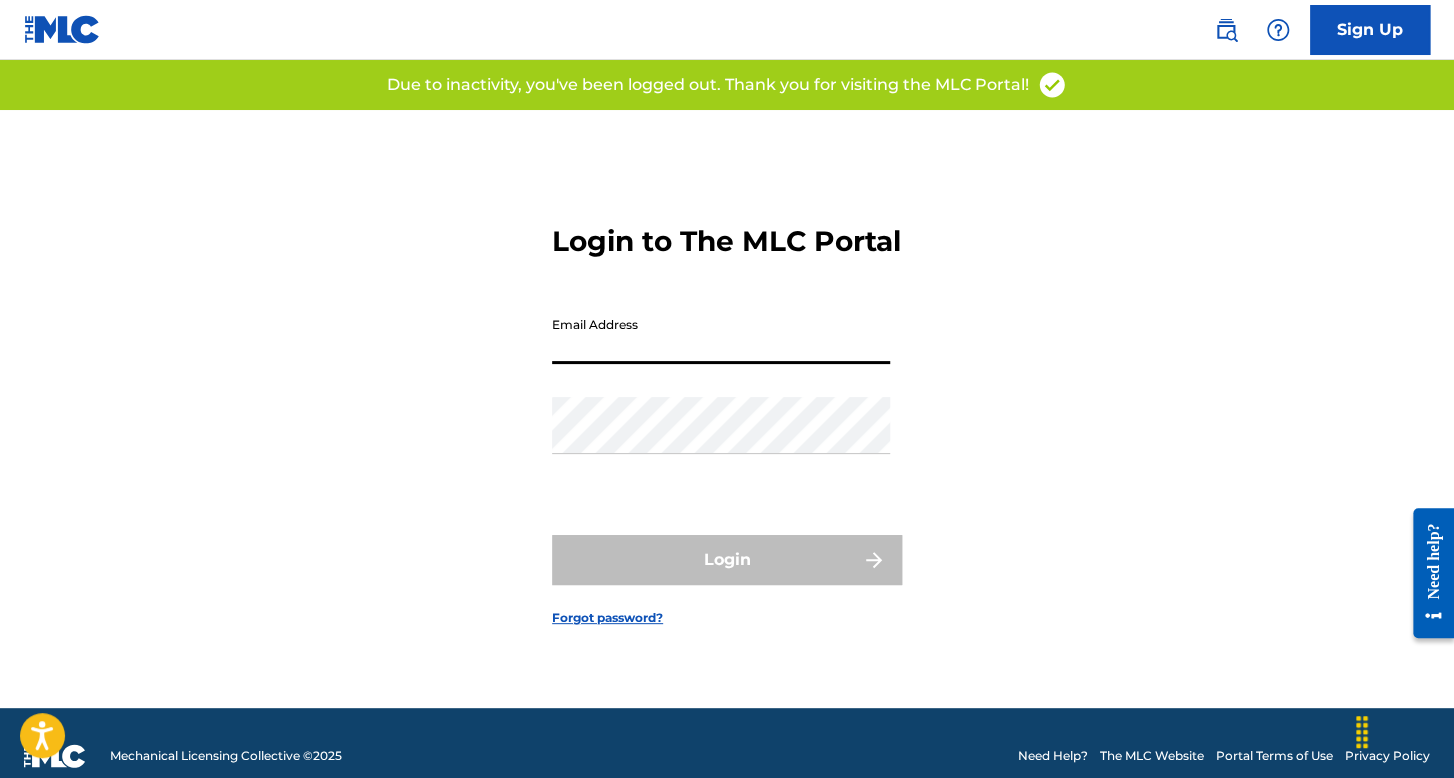 click on "Email Address" at bounding box center (721, 335) 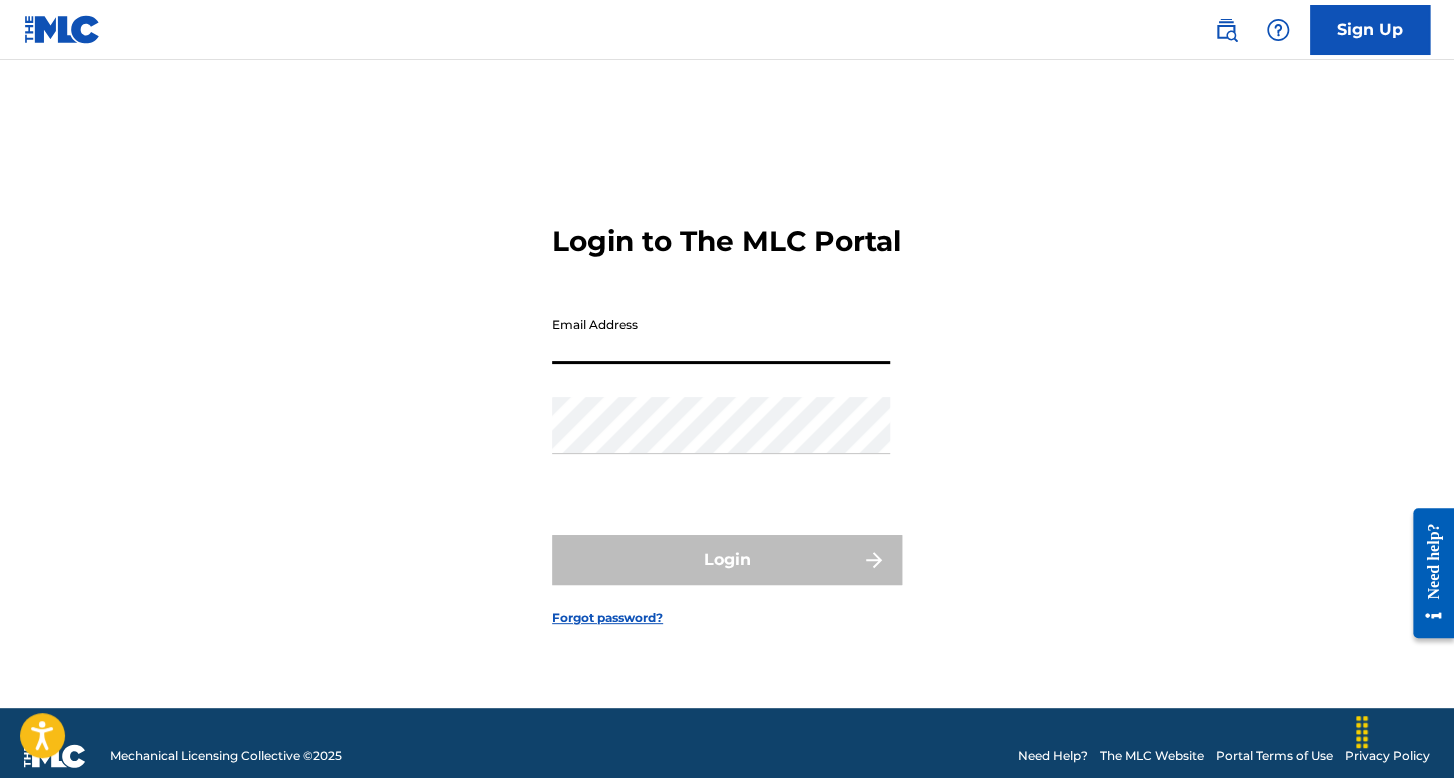 type on "nelsonkanzela@hotmail.com" 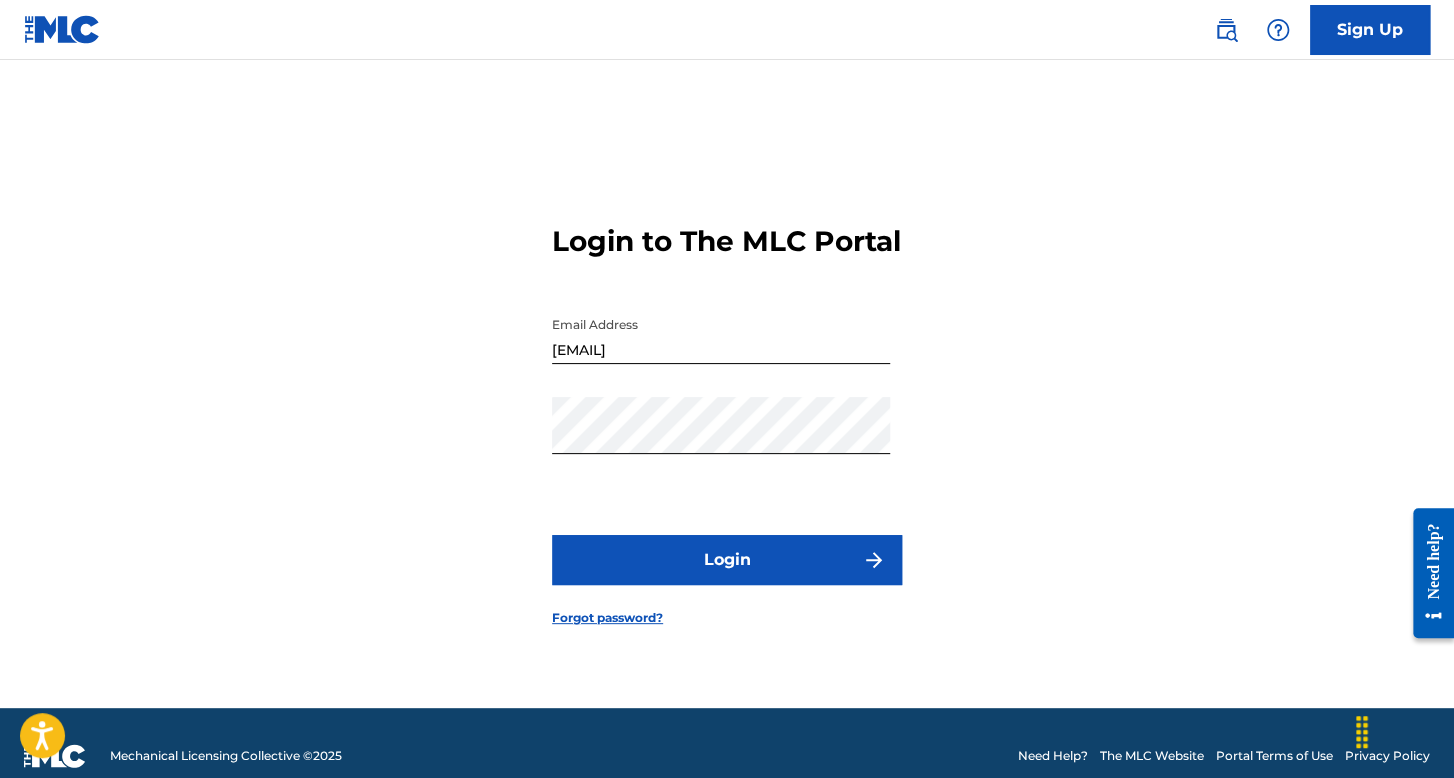 click on "Login" at bounding box center [727, 560] 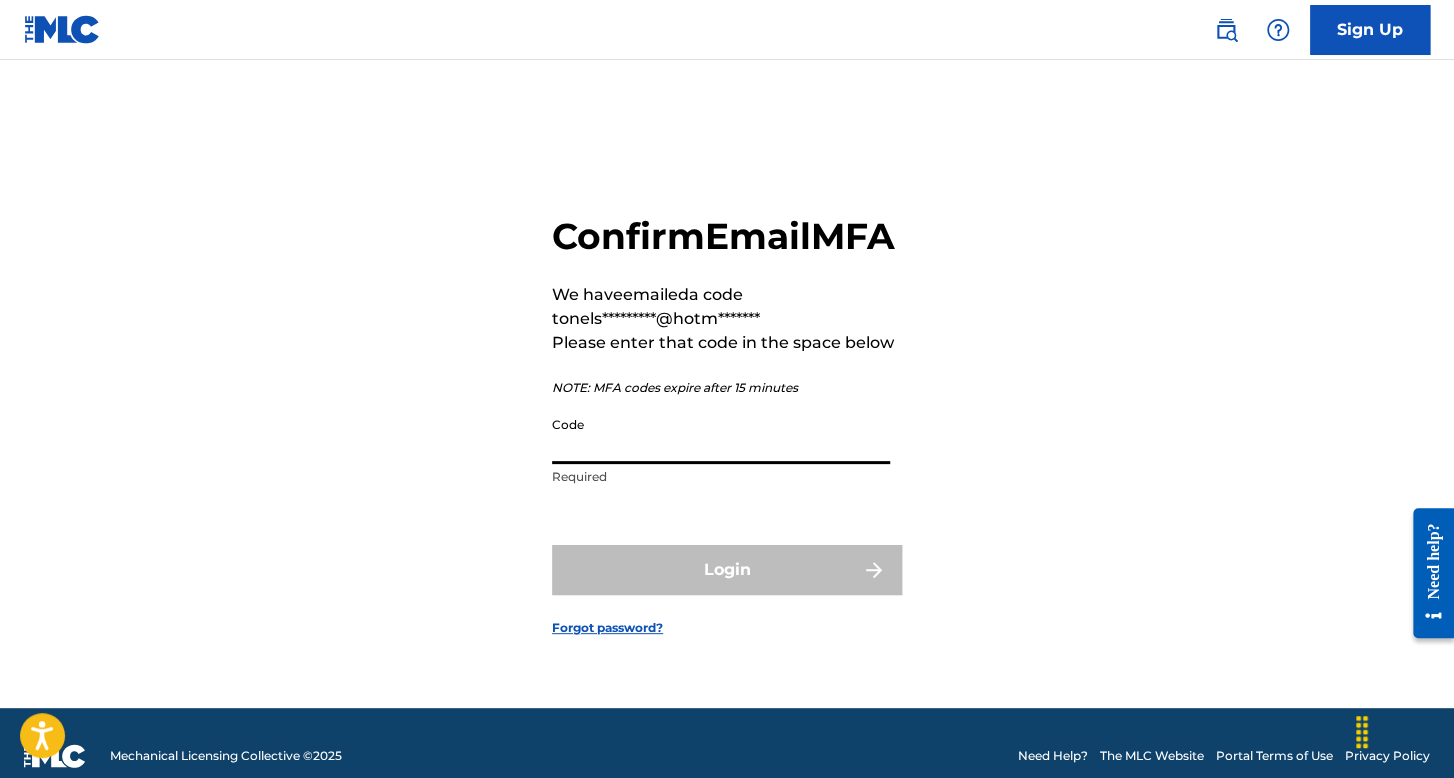 click on "Code" at bounding box center [721, 435] 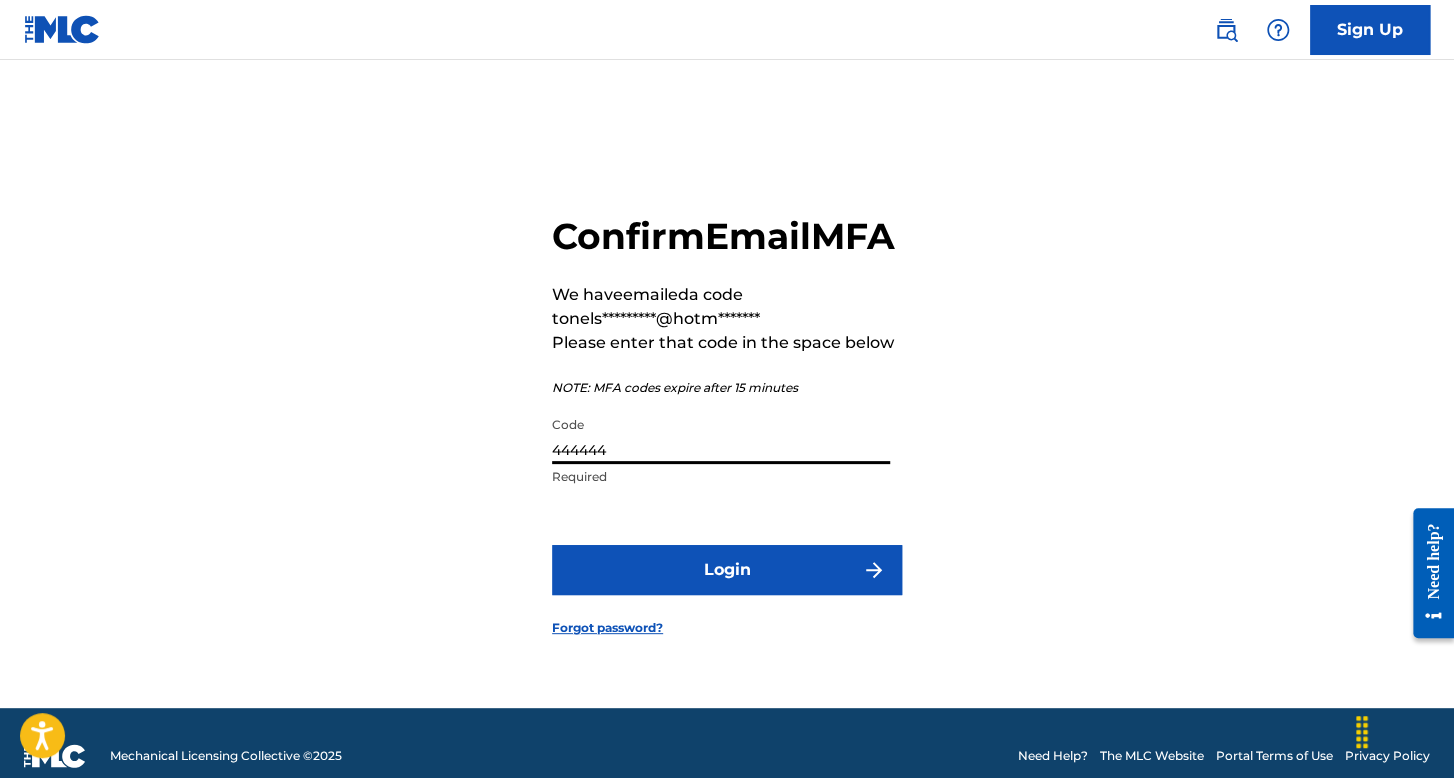 type on "444444" 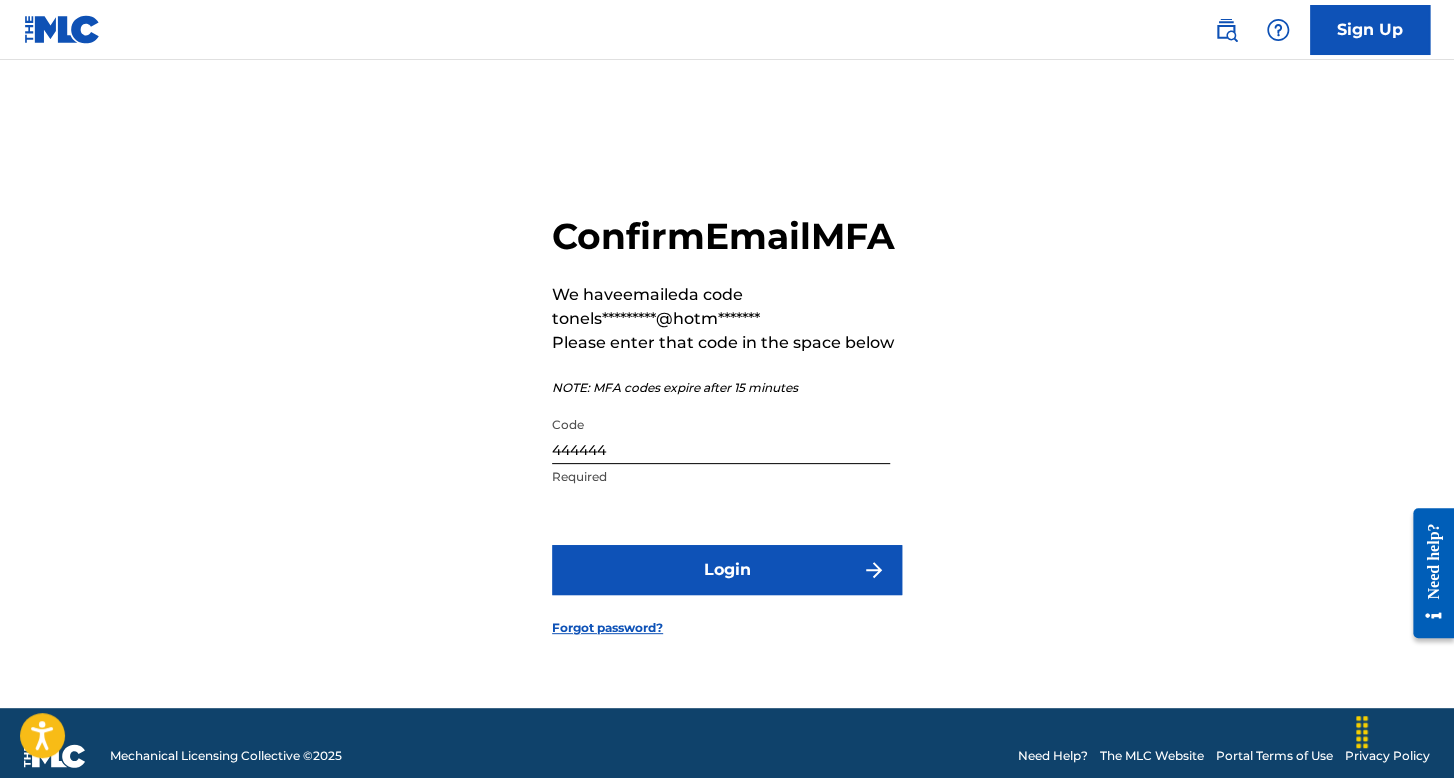 click on "Confirm  Email   MFA We have  emailed   a code to  nels*********@hotm******* Please enter that code in the space below NOTE: MFA codes expire after 15 minutes Code 444444 Required Login Forgot password?" at bounding box center [727, 409] 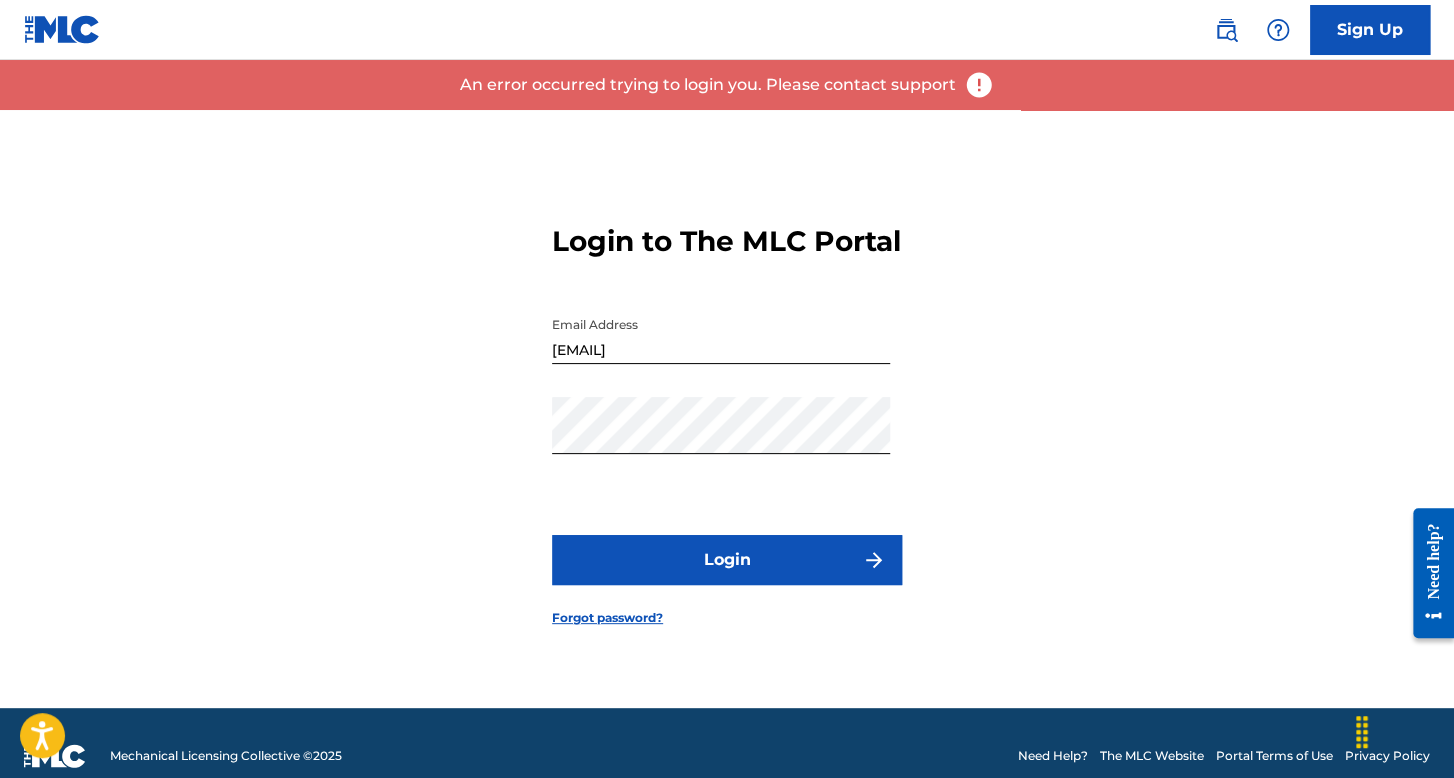 click on "Login" at bounding box center [727, 560] 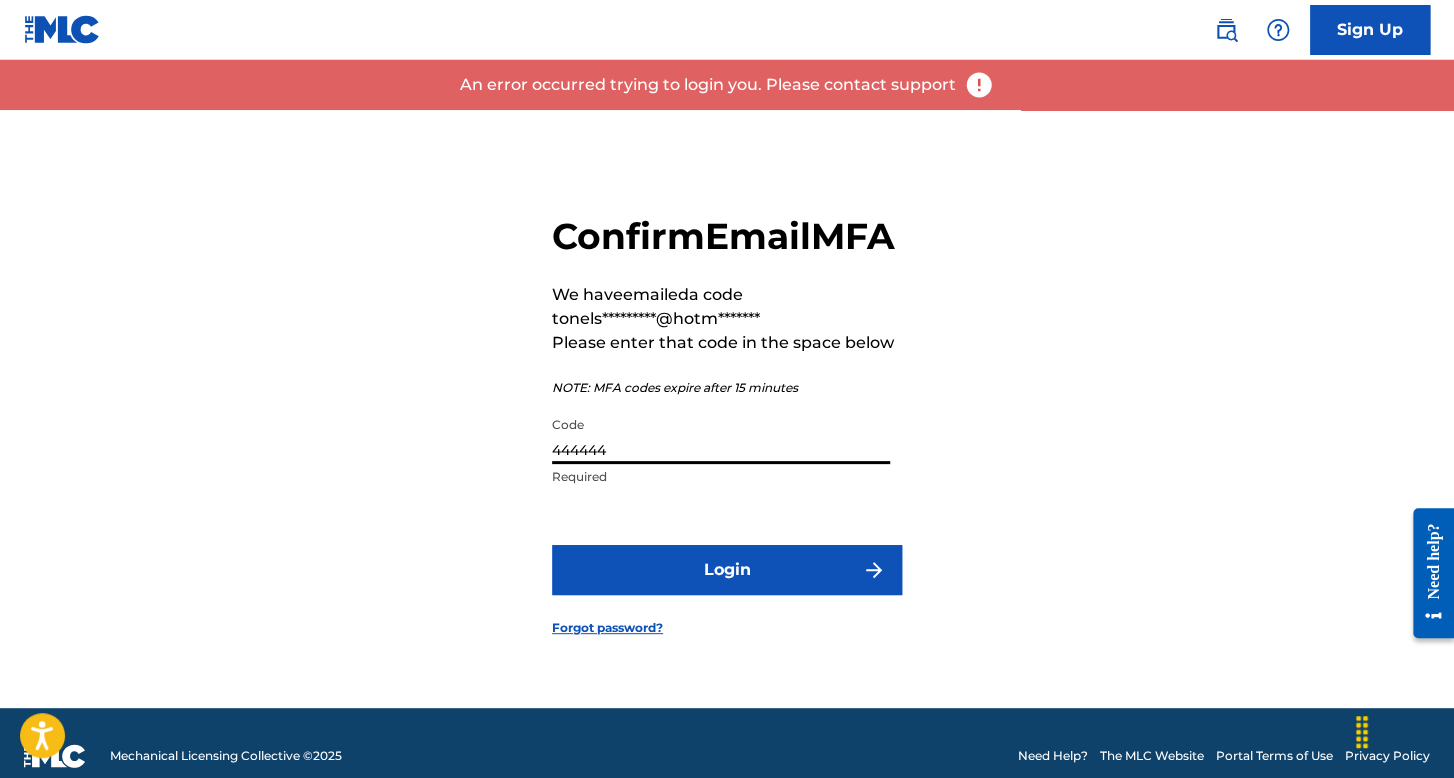 drag, startPoint x: 700, startPoint y: 462, endPoint x: 456, endPoint y: 471, distance: 244.16592 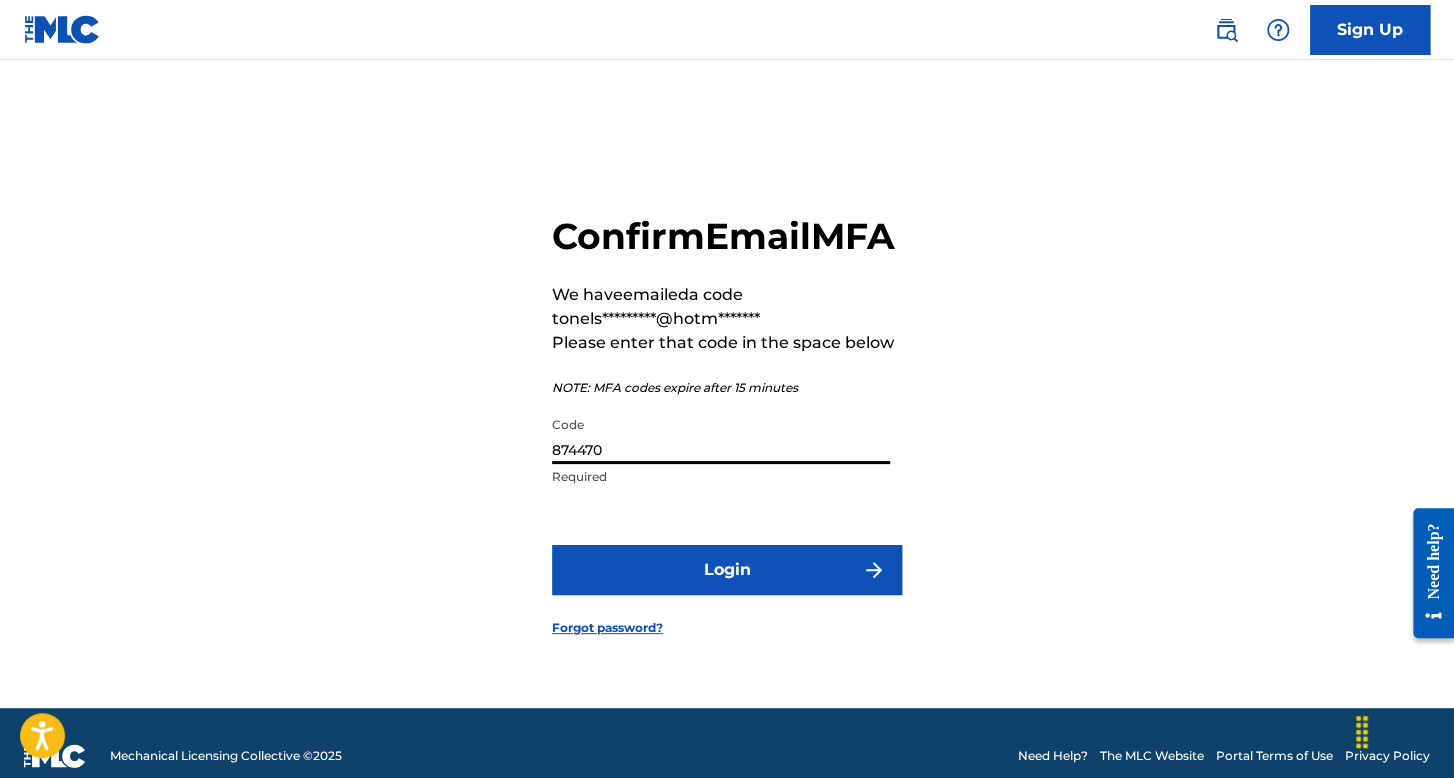 type on "874470" 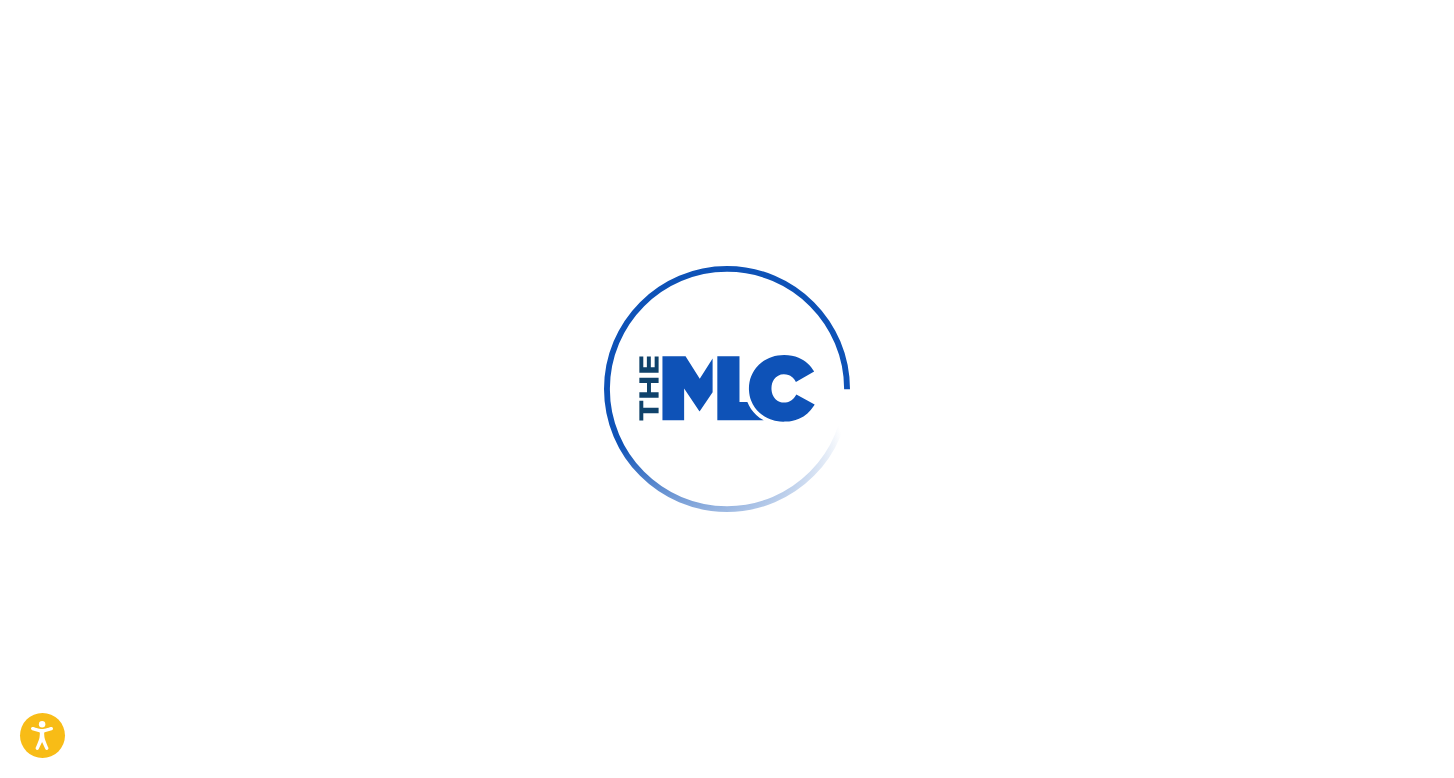scroll, scrollTop: 0, scrollLeft: 0, axis: both 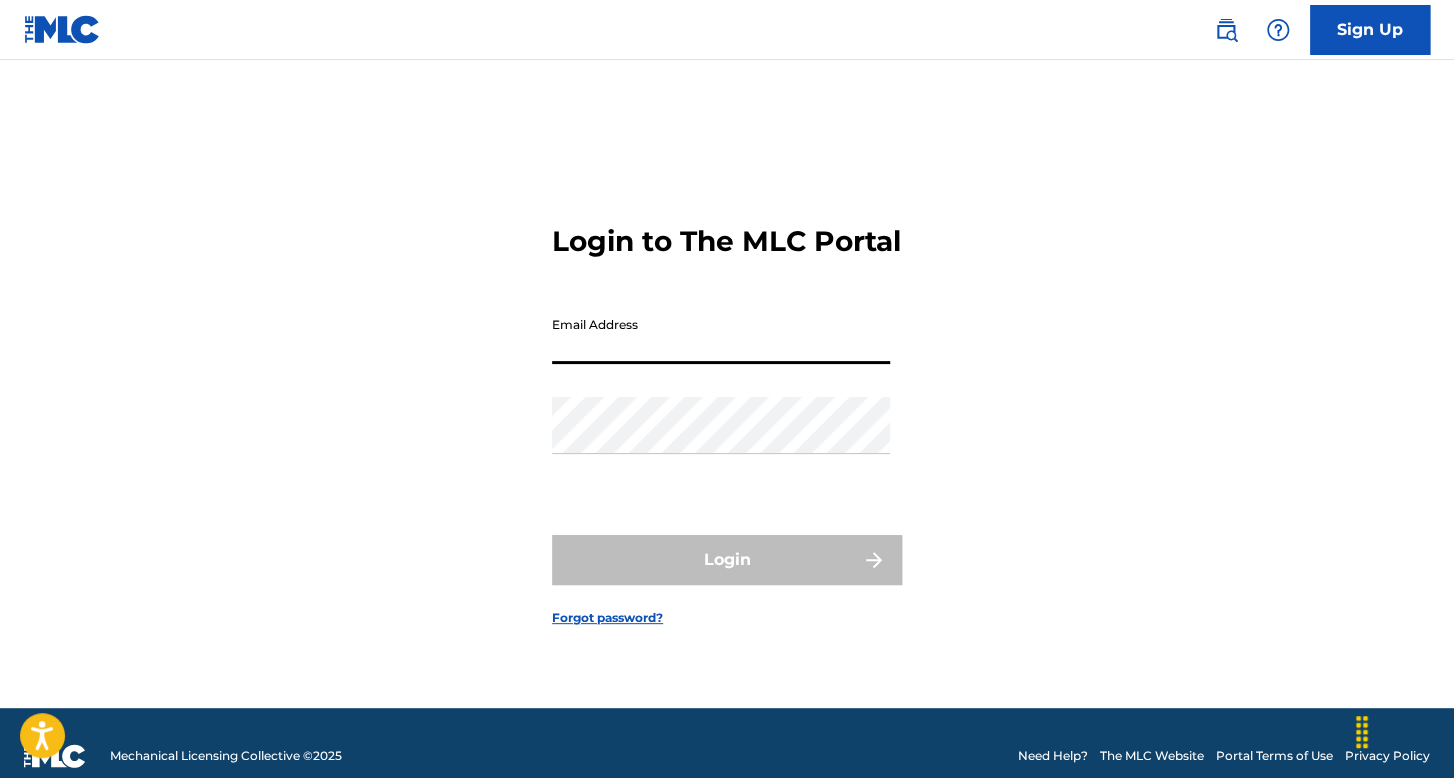 click on "Email Address" at bounding box center [721, 335] 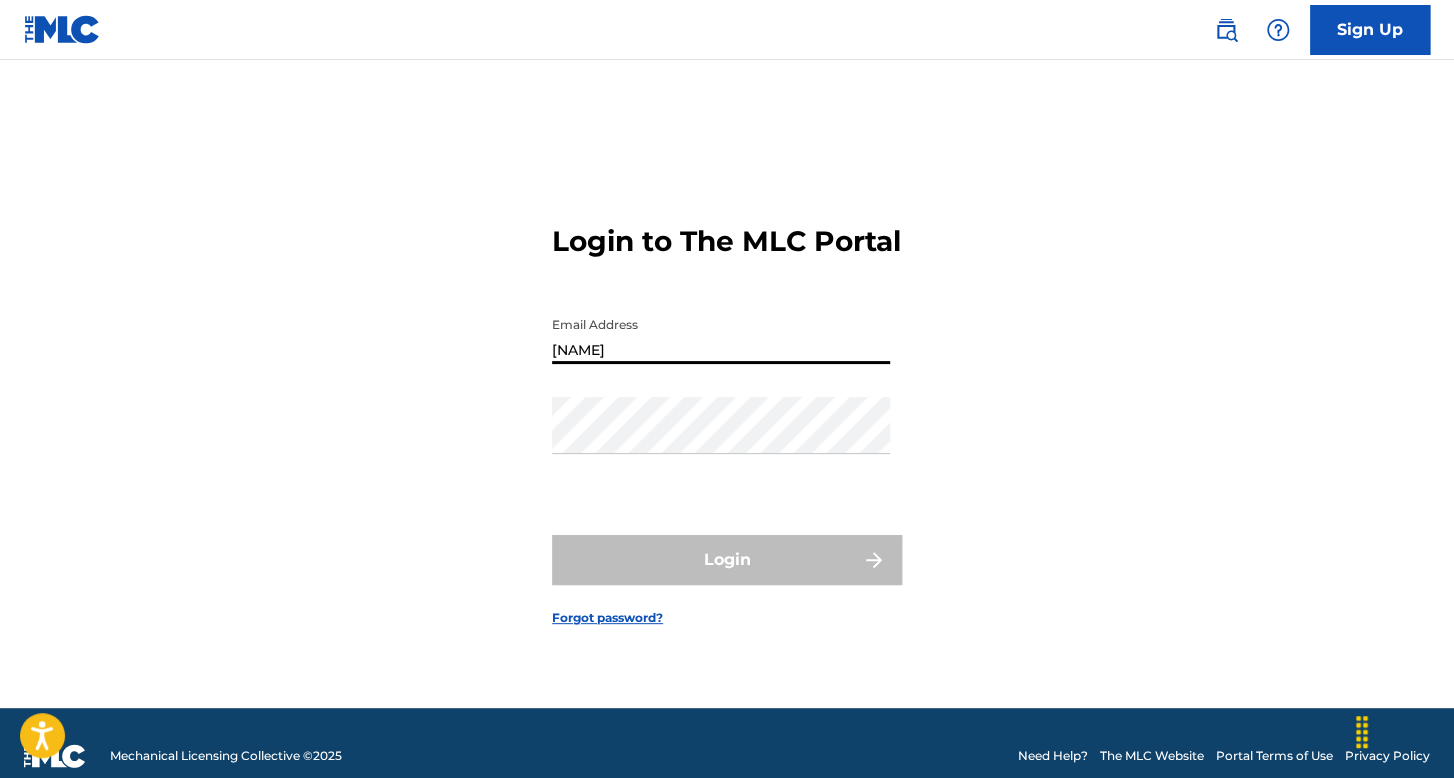 type on "[FIRST]@[DOMAIN]" 